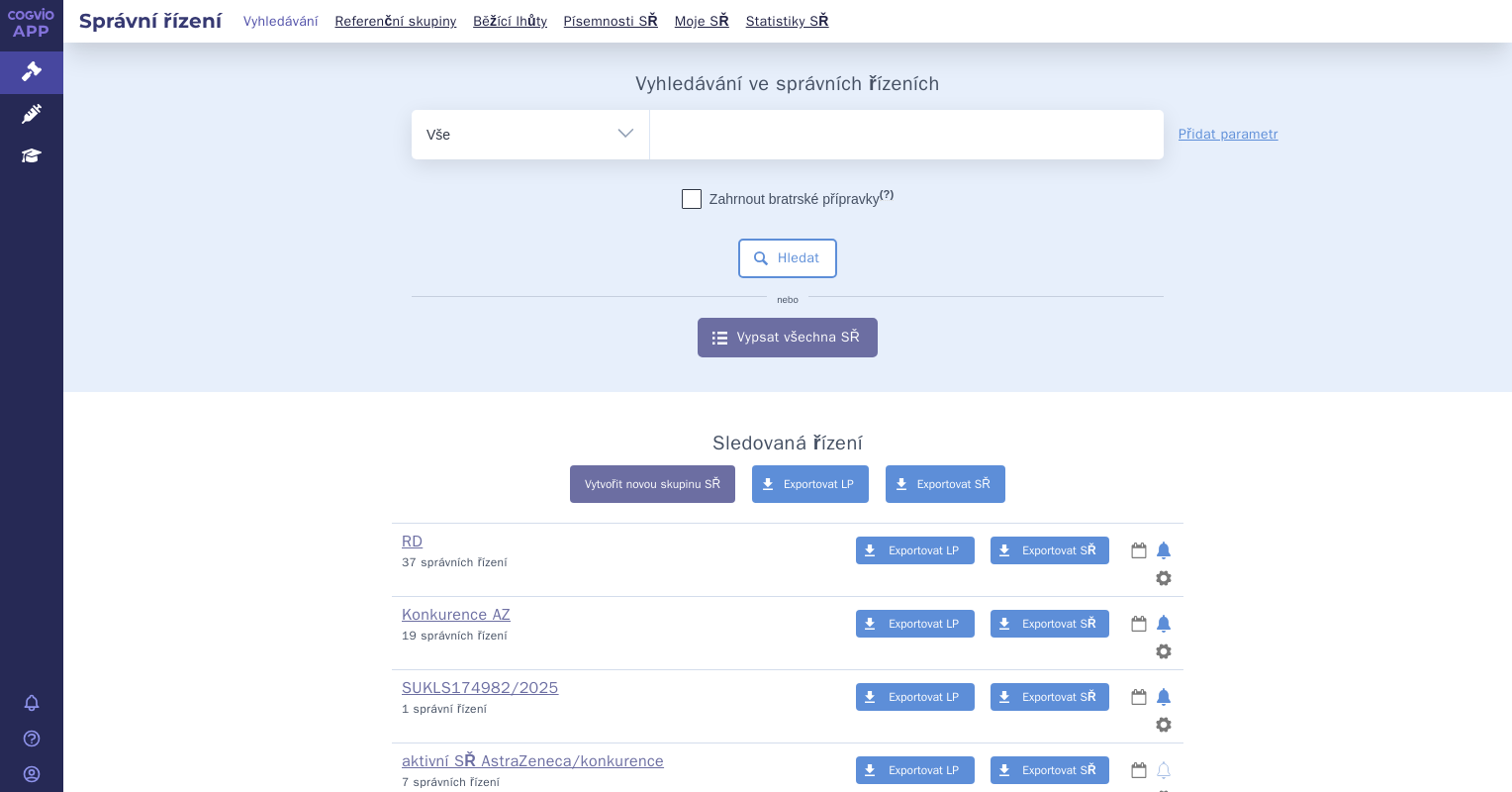 scroll, scrollTop: 0, scrollLeft: 0, axis: both 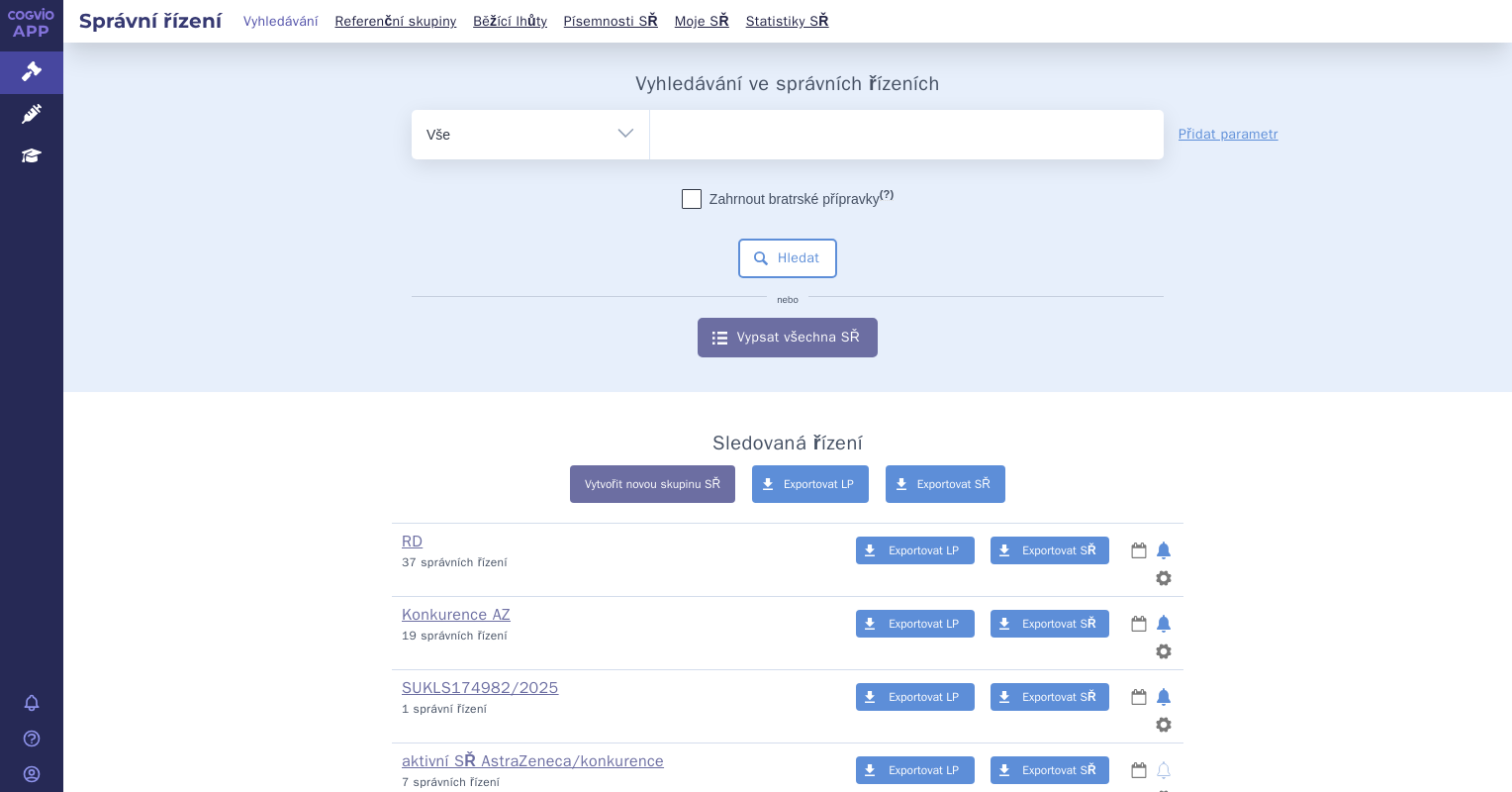 click at bounding box center [906, 131] 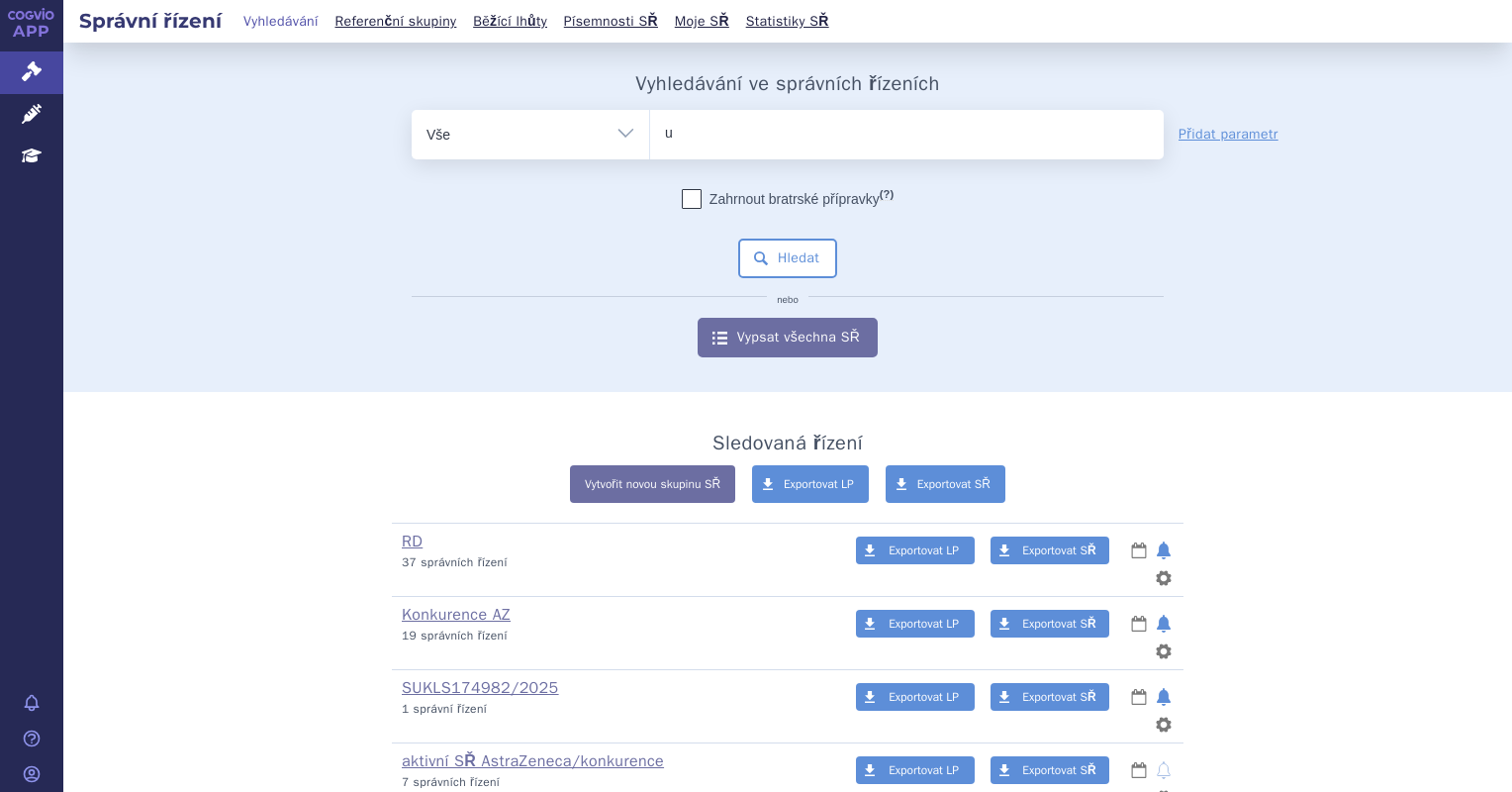 type on "ul" 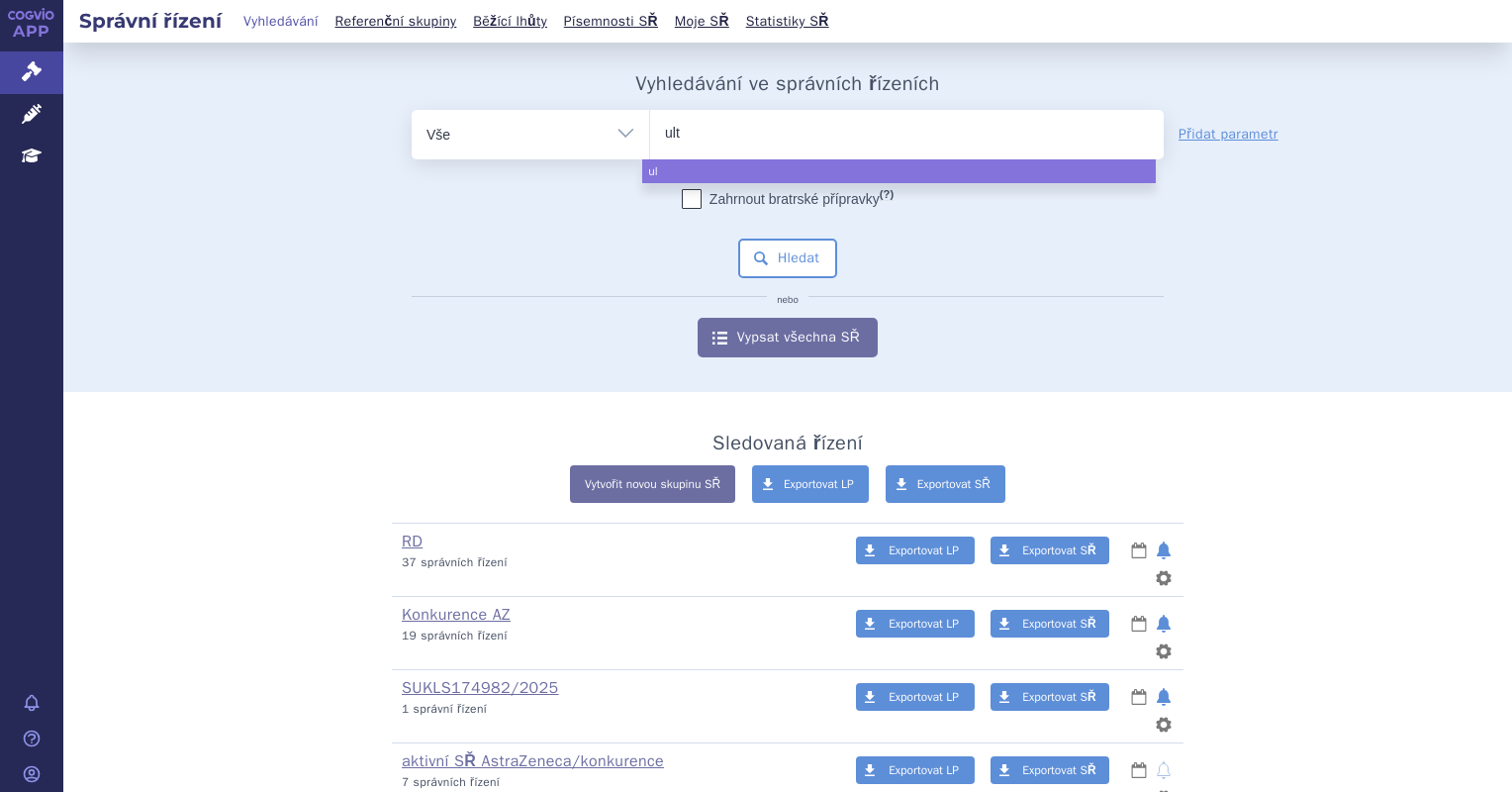 type on "ulto" 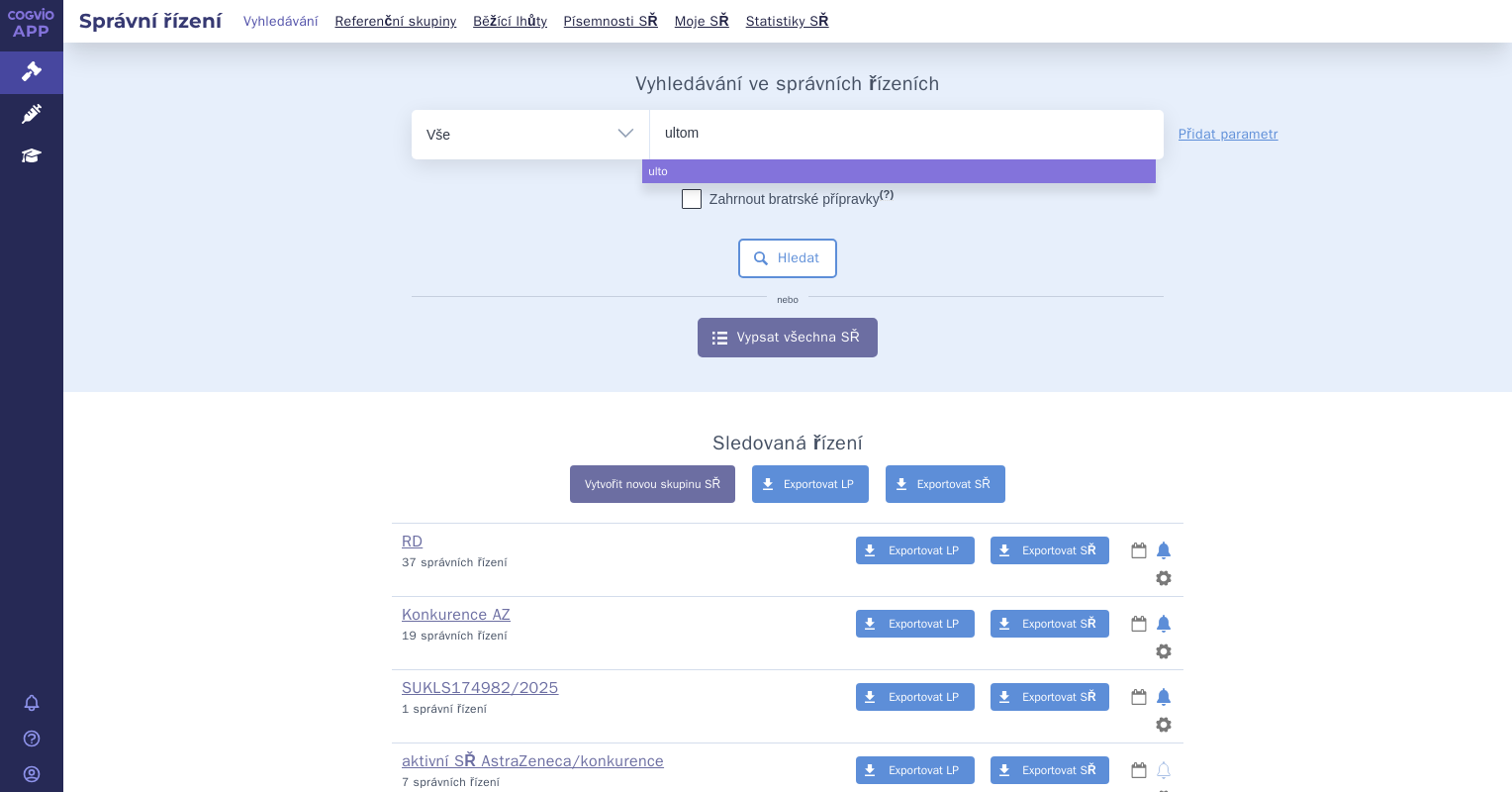 type on "ultomi" 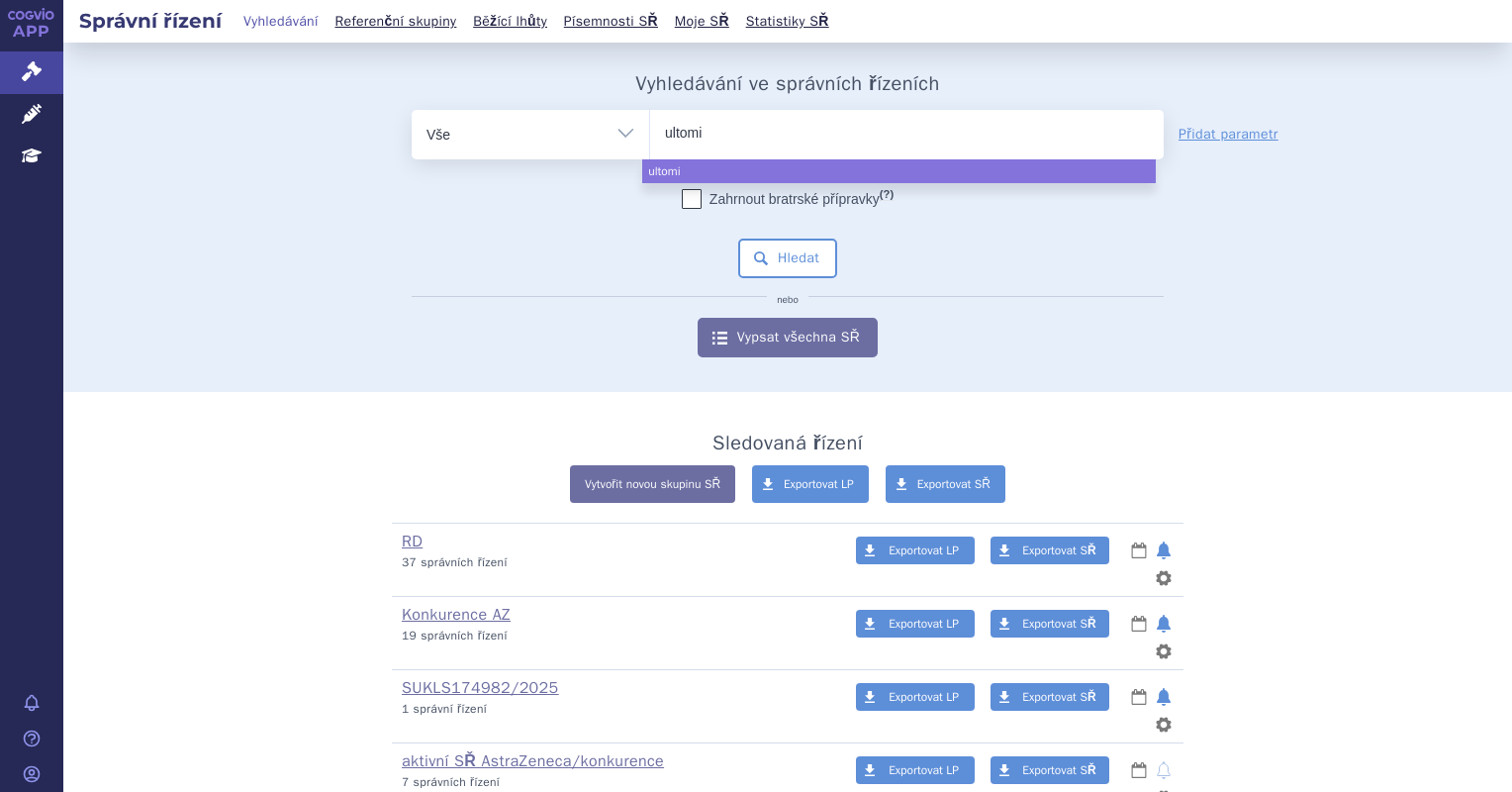 type on "ultomir" 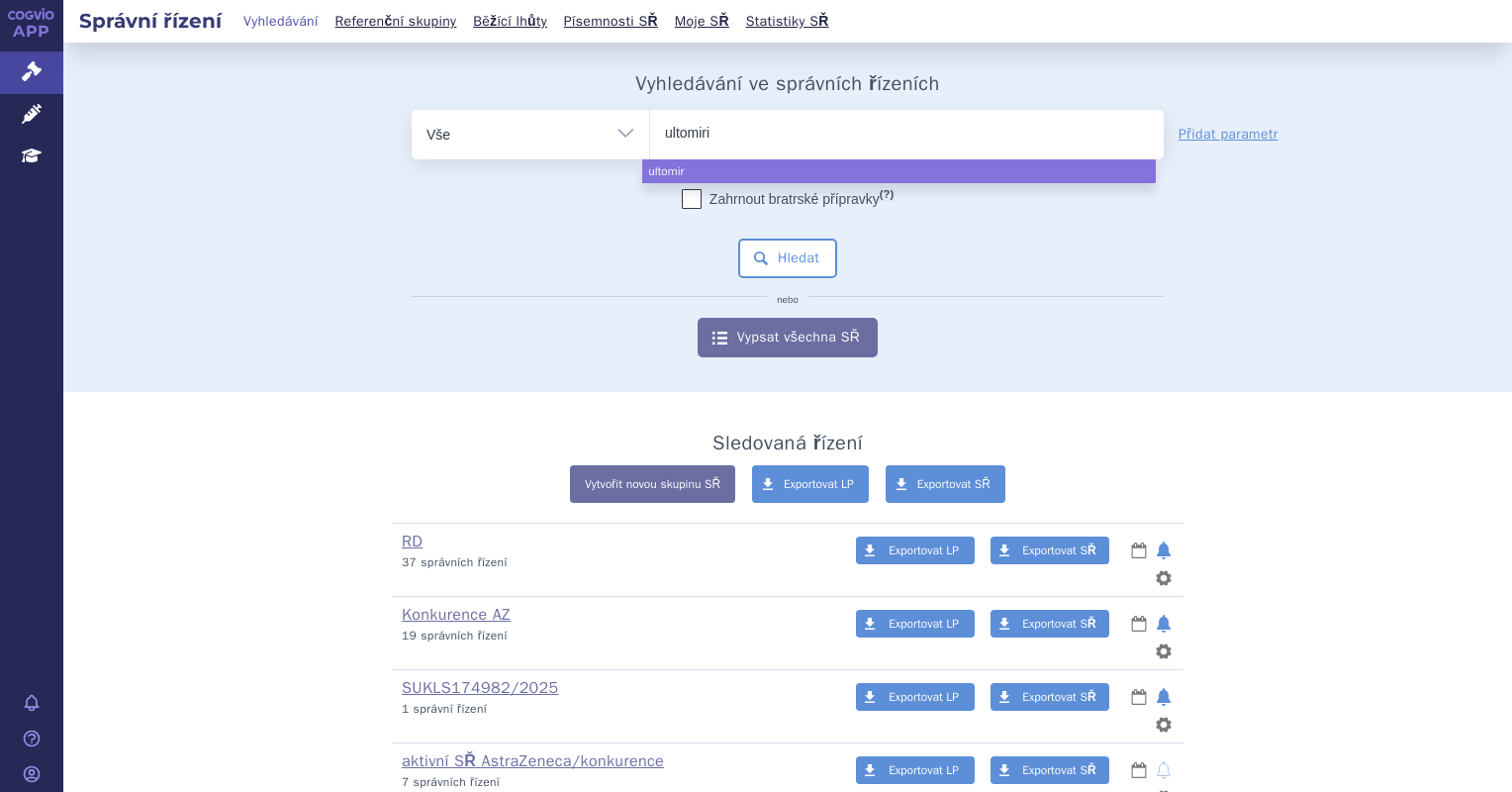 type on "ultomiris" 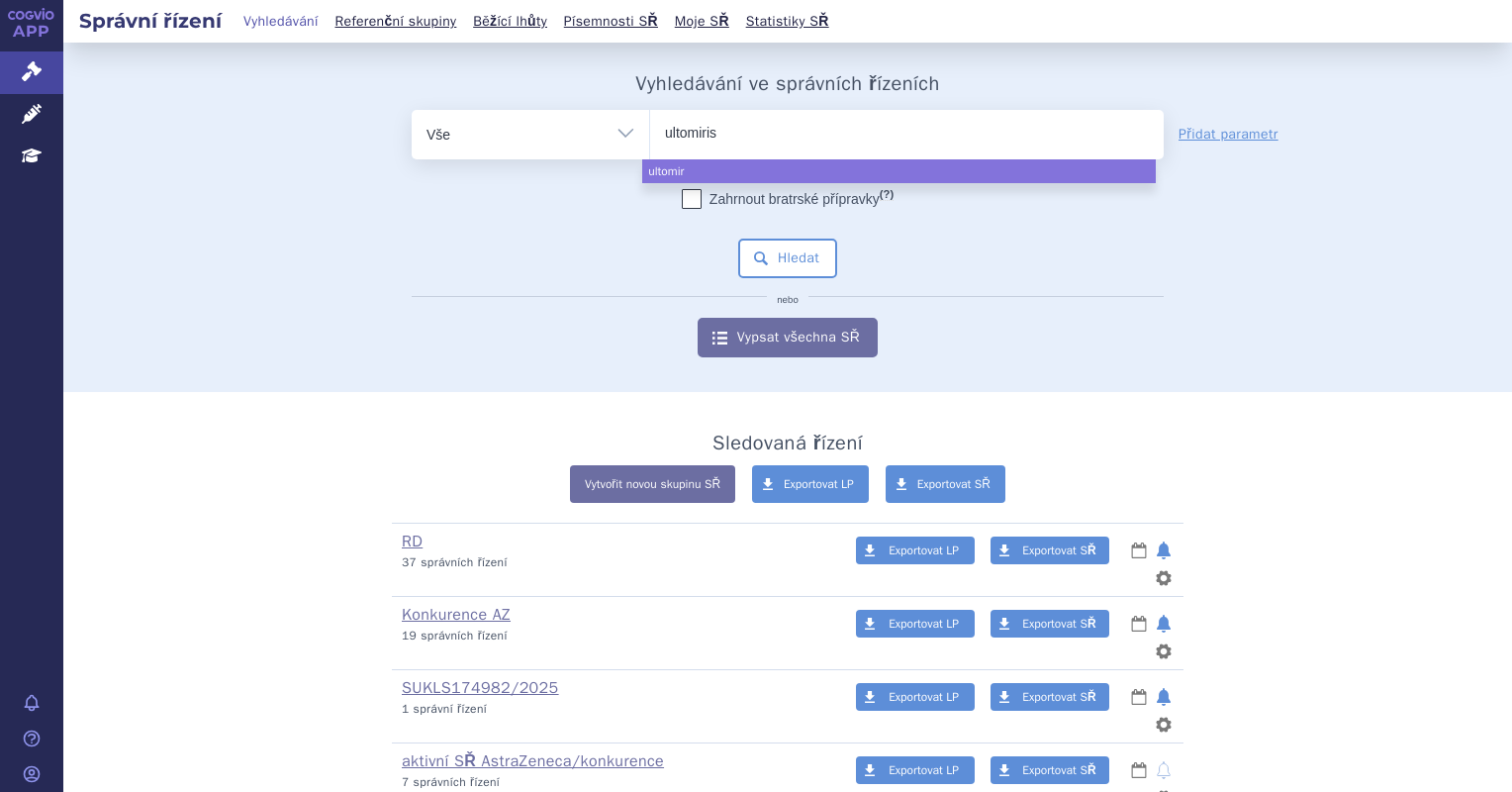 type 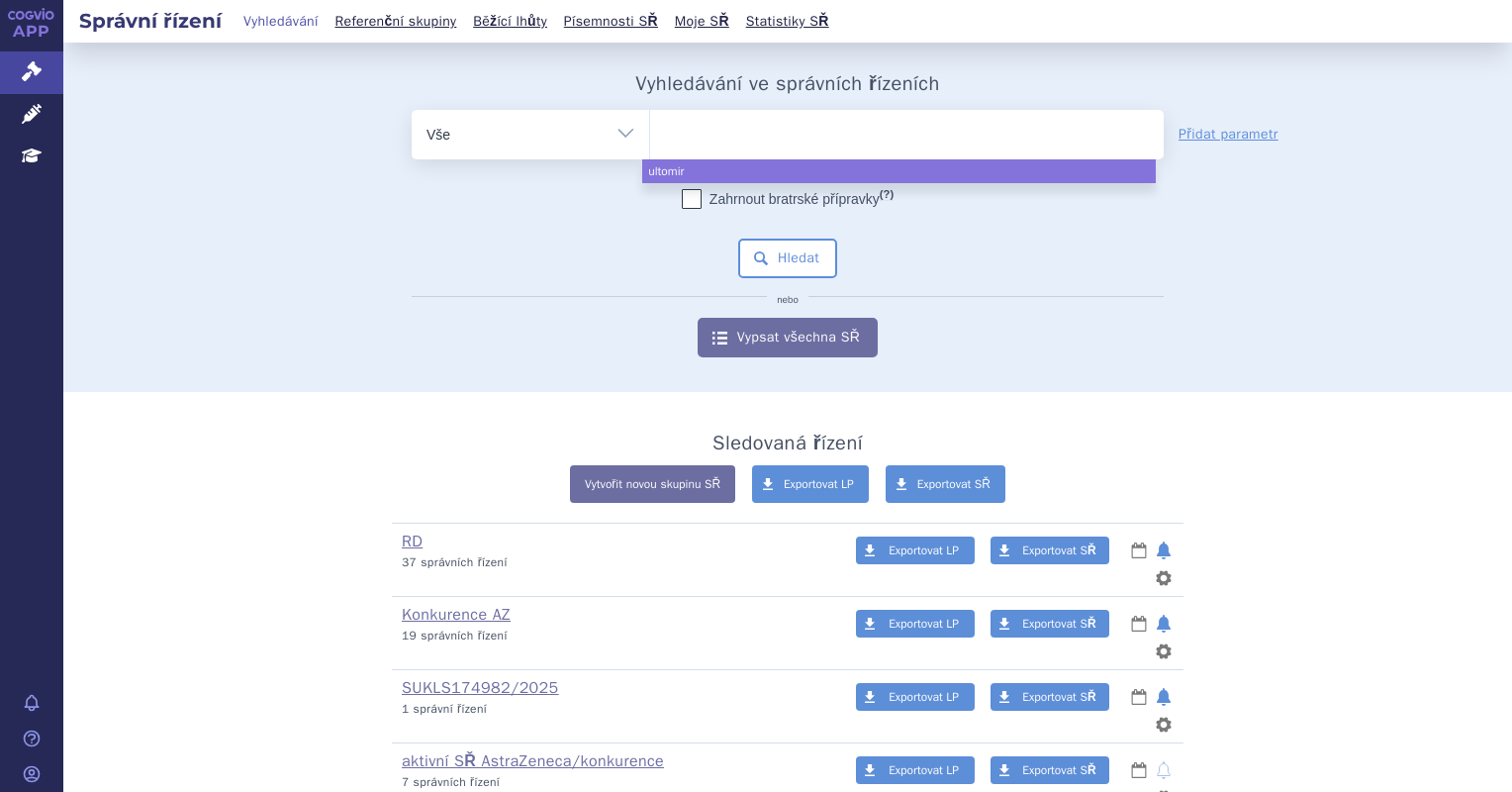 select on "ultomiris" 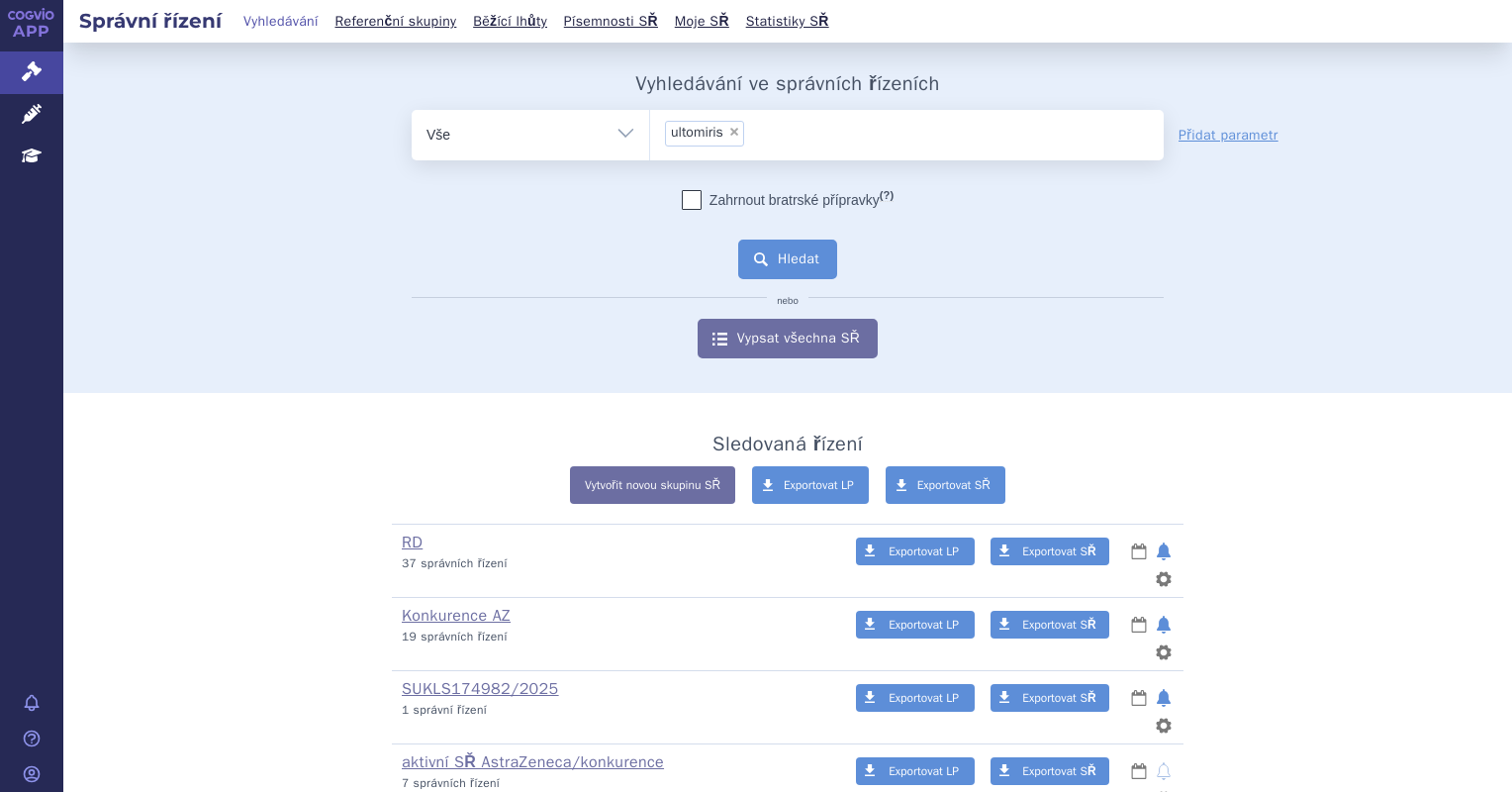 click on "Hledat" at bounding box center (788, 259) 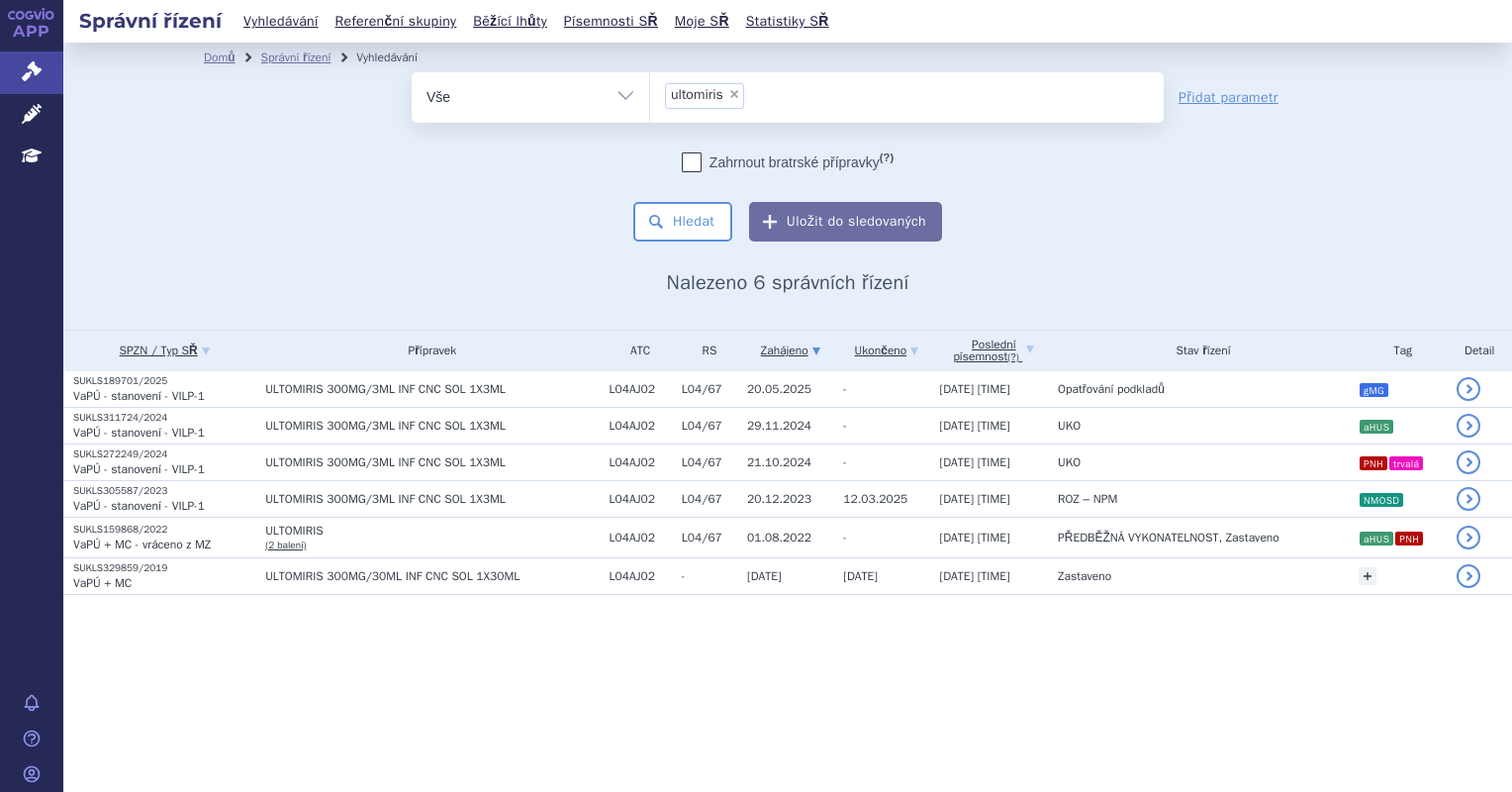 scroll, scrollTop: 0, scrollLeft: 0, axis: both 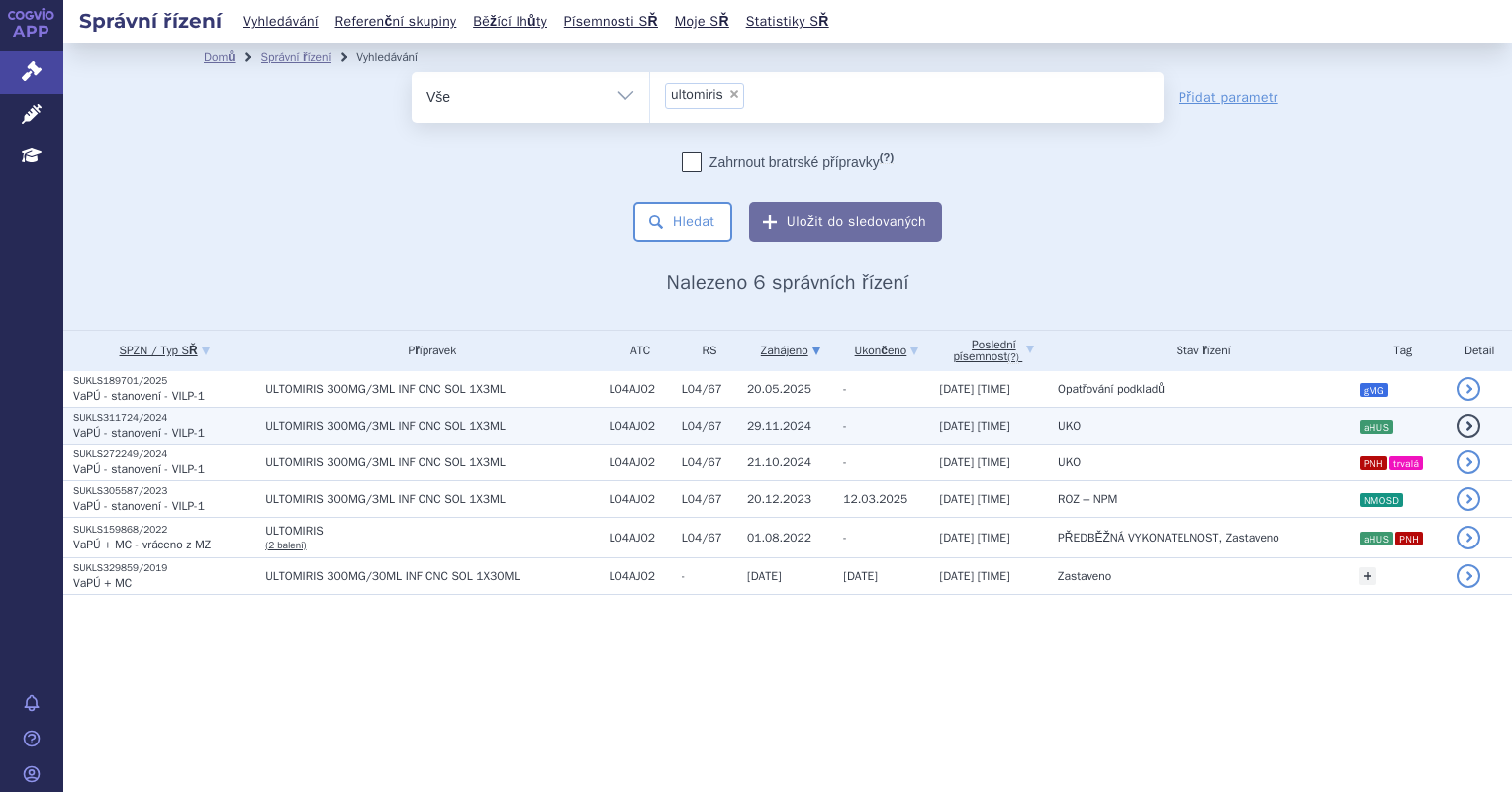 click on "ULTOMIRIS 300MG/3ML INF CNC SOL 1X3ML" at bounding box center [426, 425] 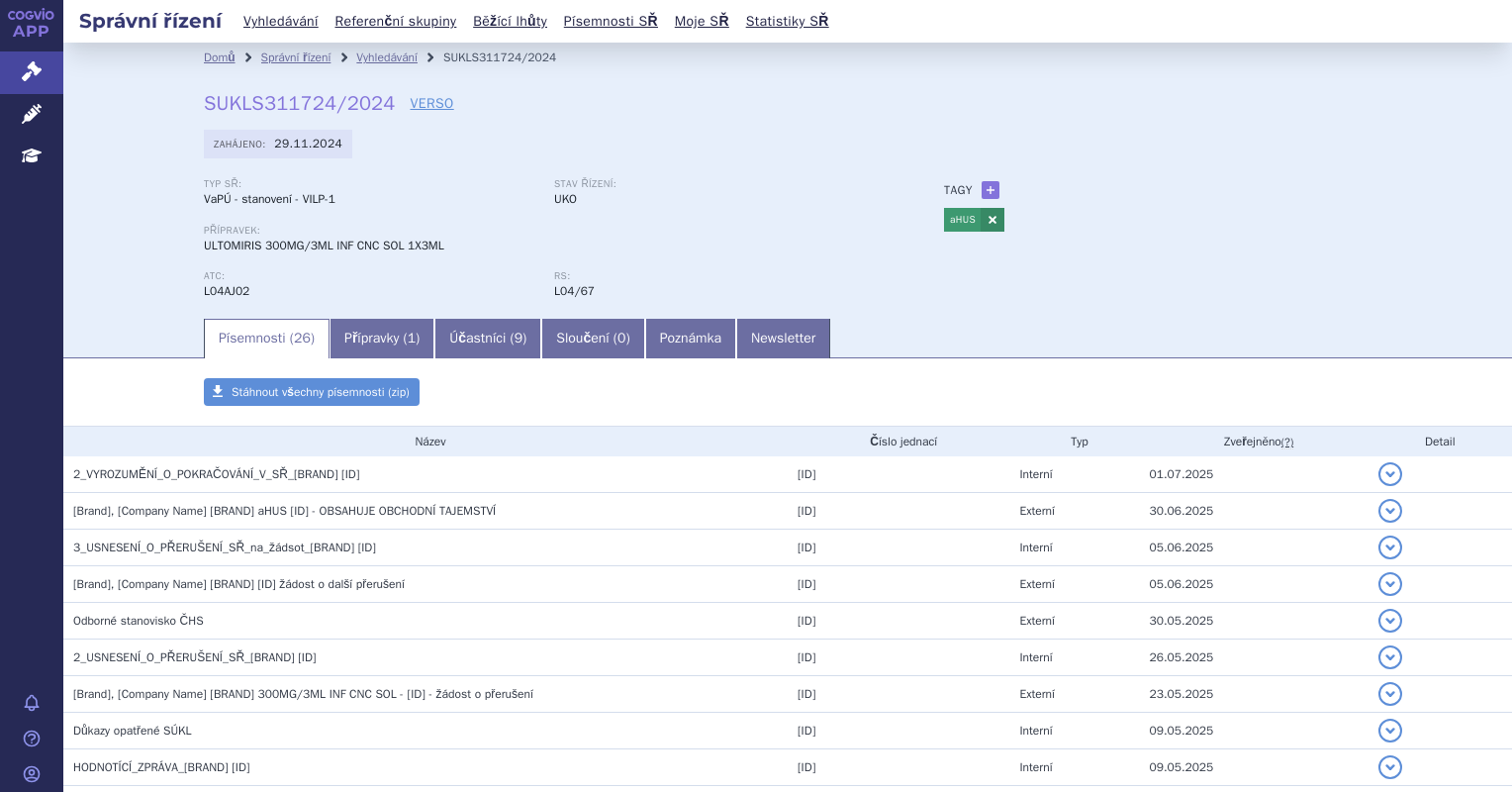 scroll, scrollTop: 0, scrollLeft: 0, axis: both 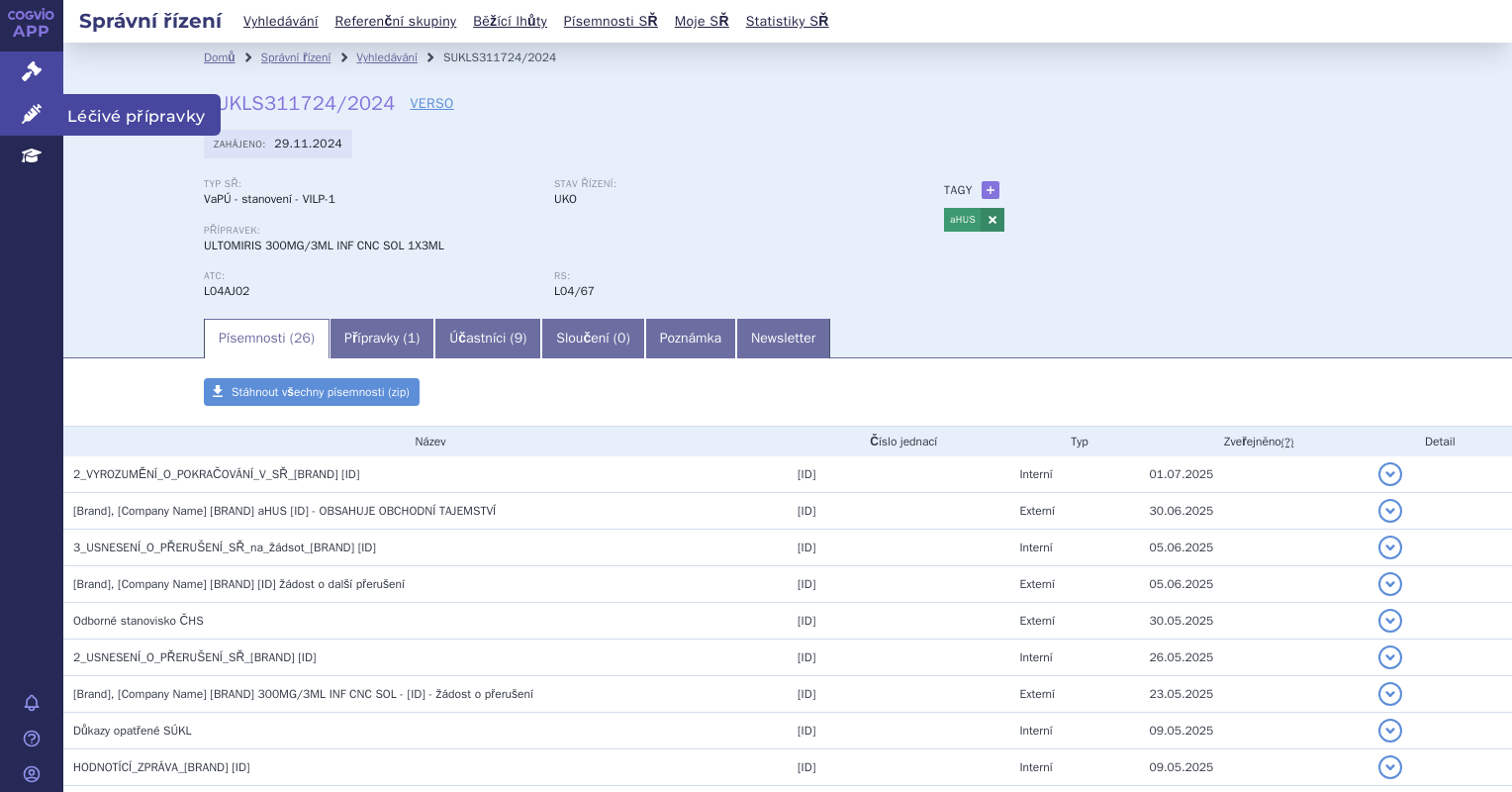 click 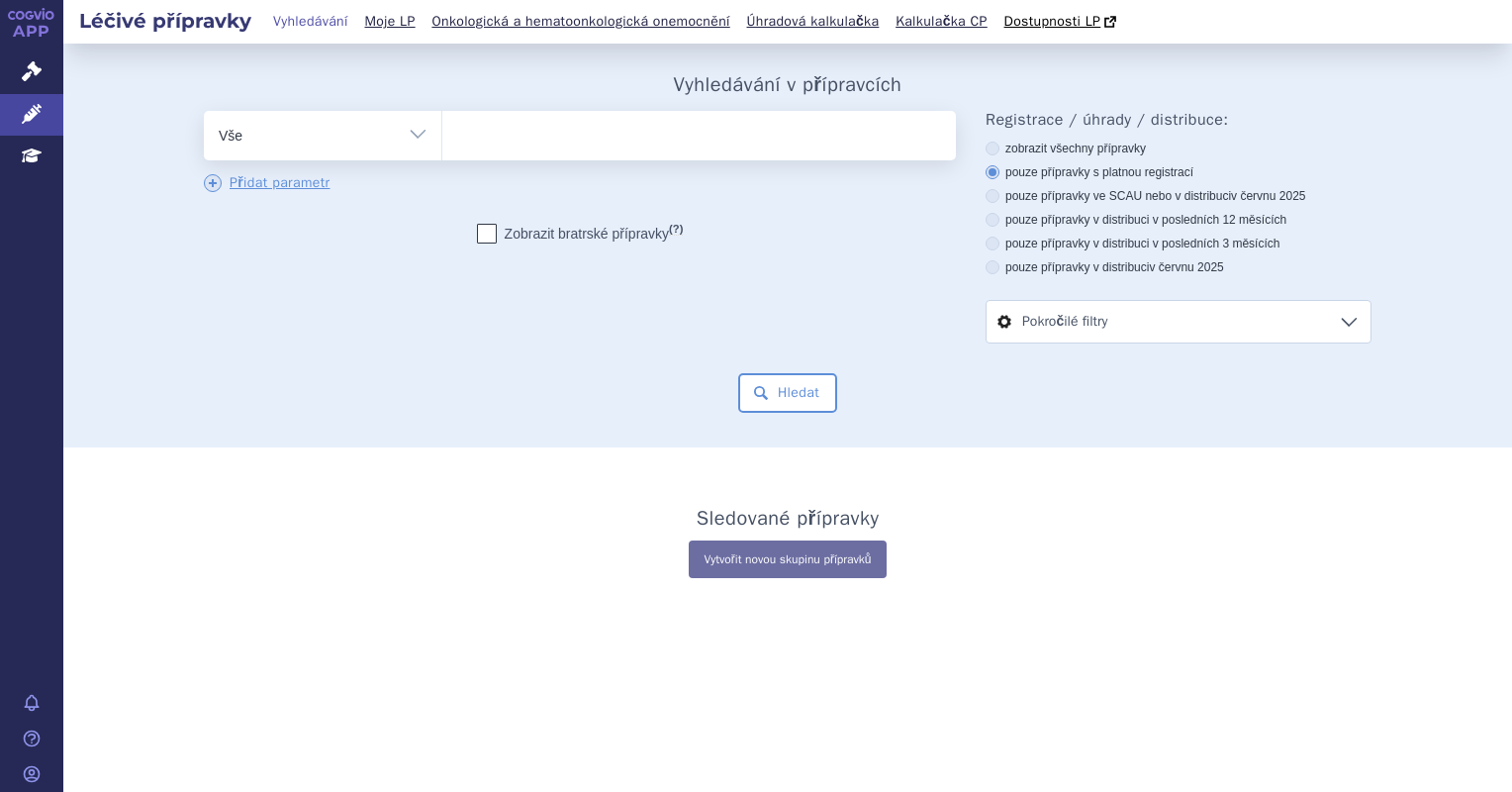 scroll, scrollTop: 0, scrollLeft: 0, axis: both 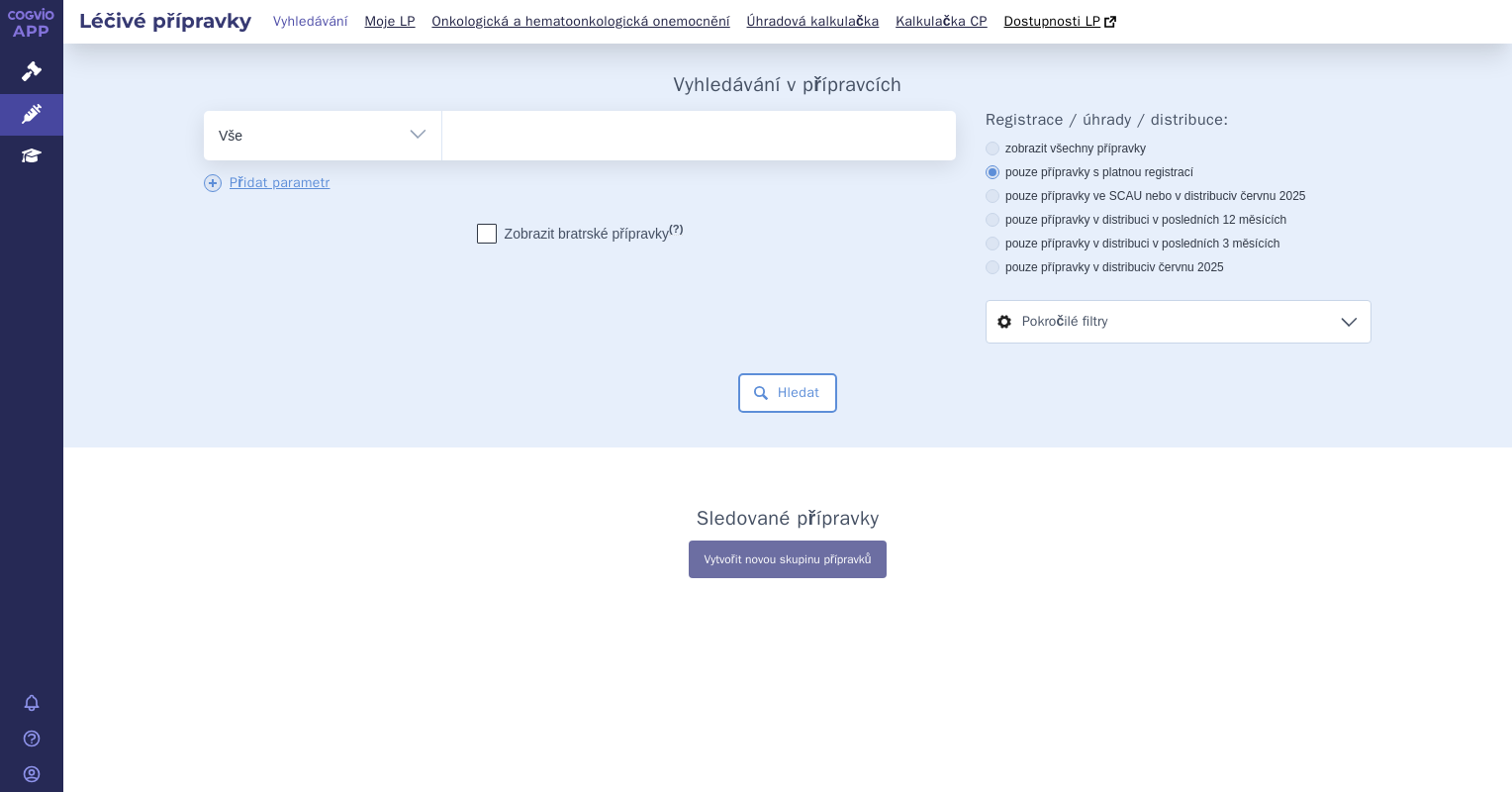 click on "Vyhledávání v přípravcích
odstranit
Vše
Přípravek/SUKL kód
MAH
VPOIS" at bounding box center [788, 245] 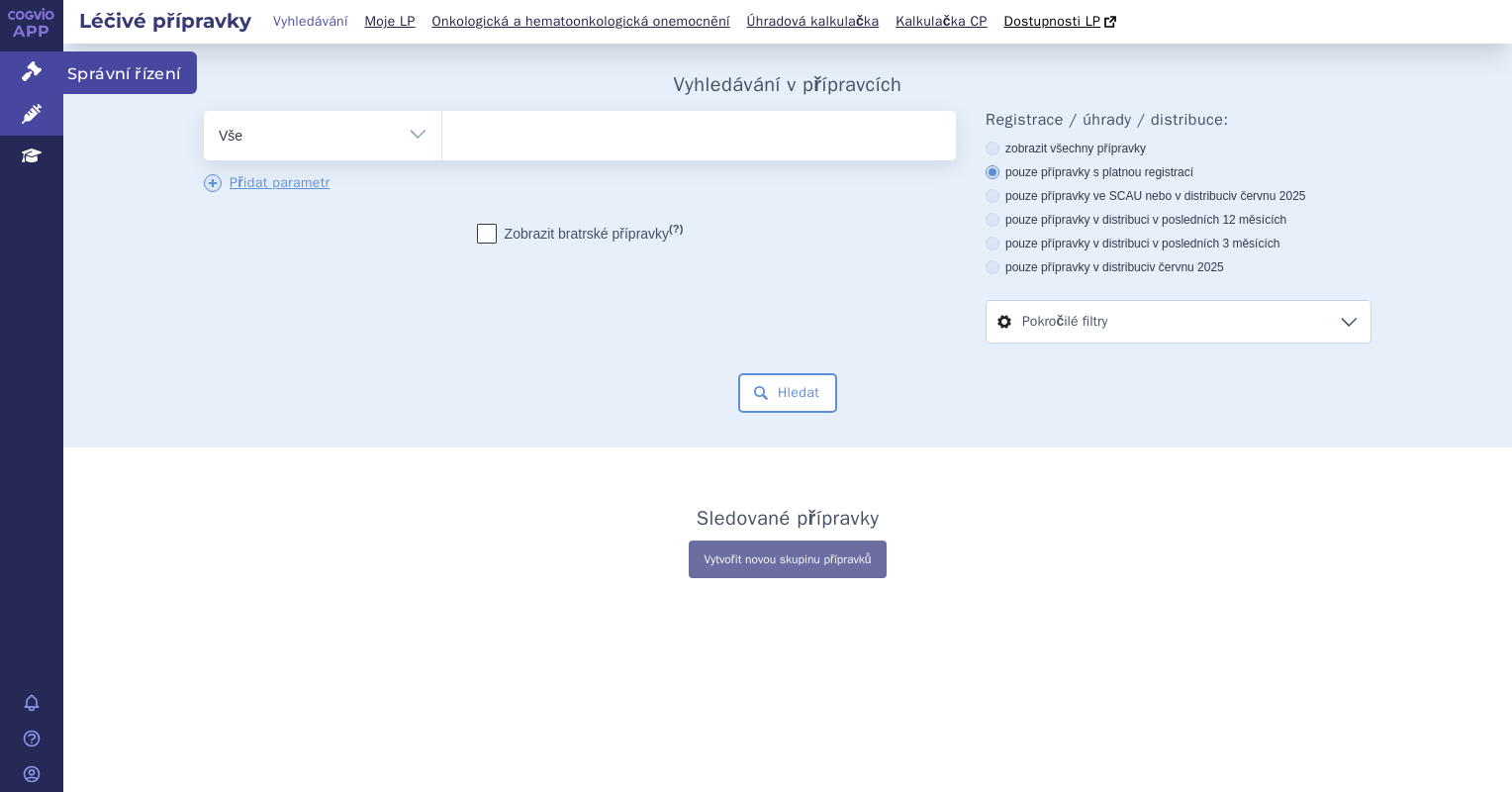 click 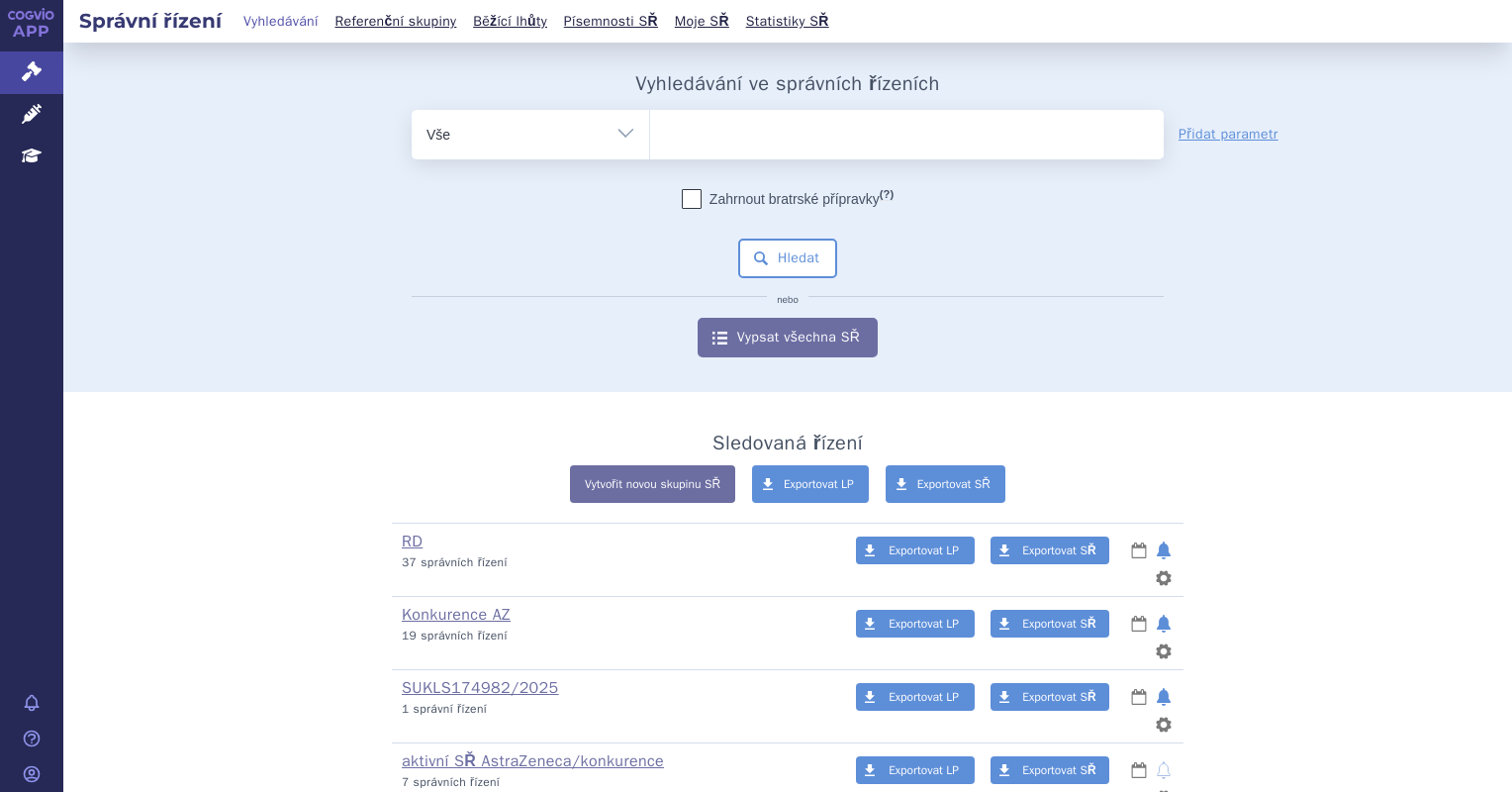 scroll, scrollTop: 0, scrollLeft: 0, axis: both 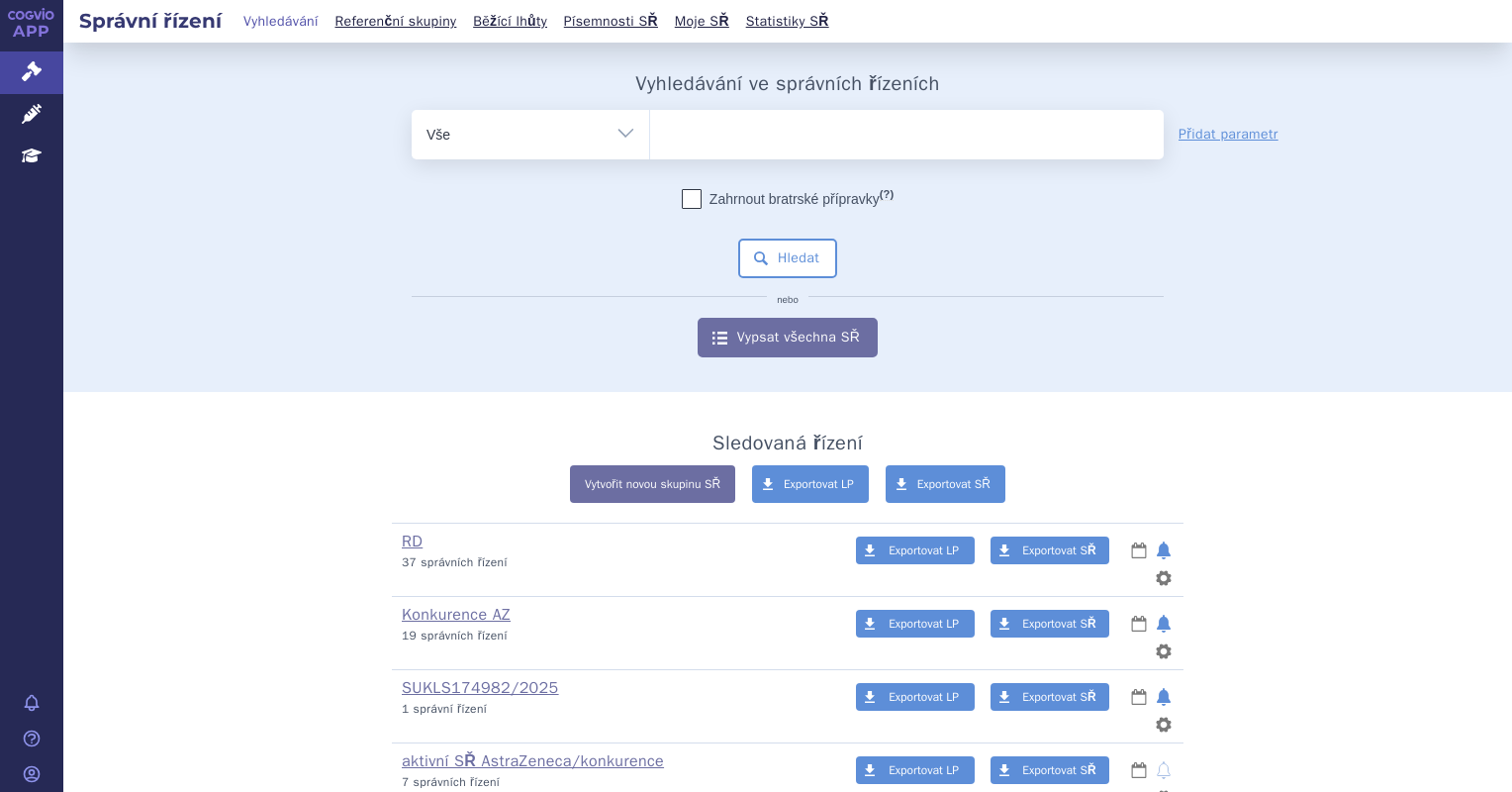 click at bounding box center [906, 131] 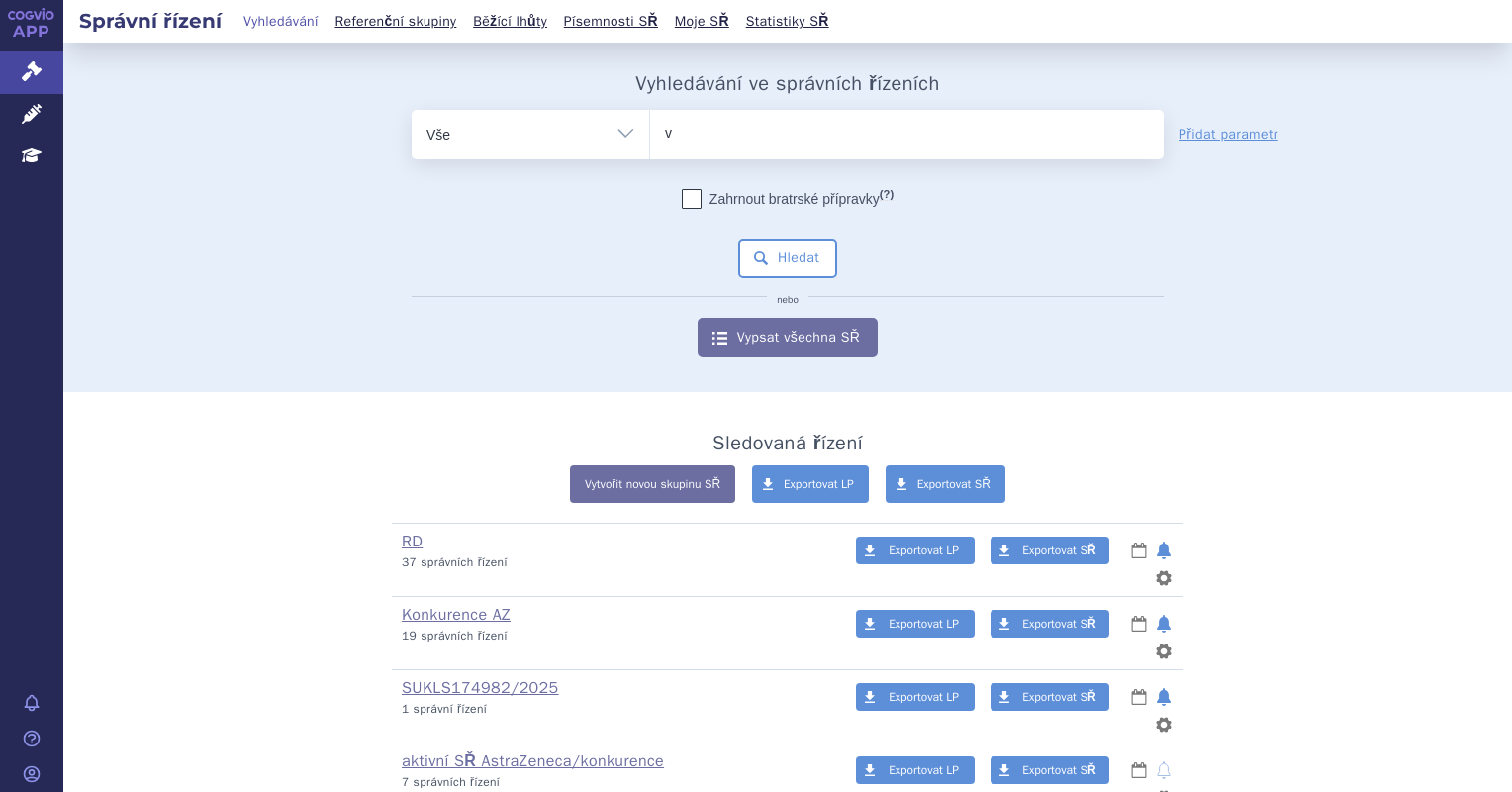 type on "vy" 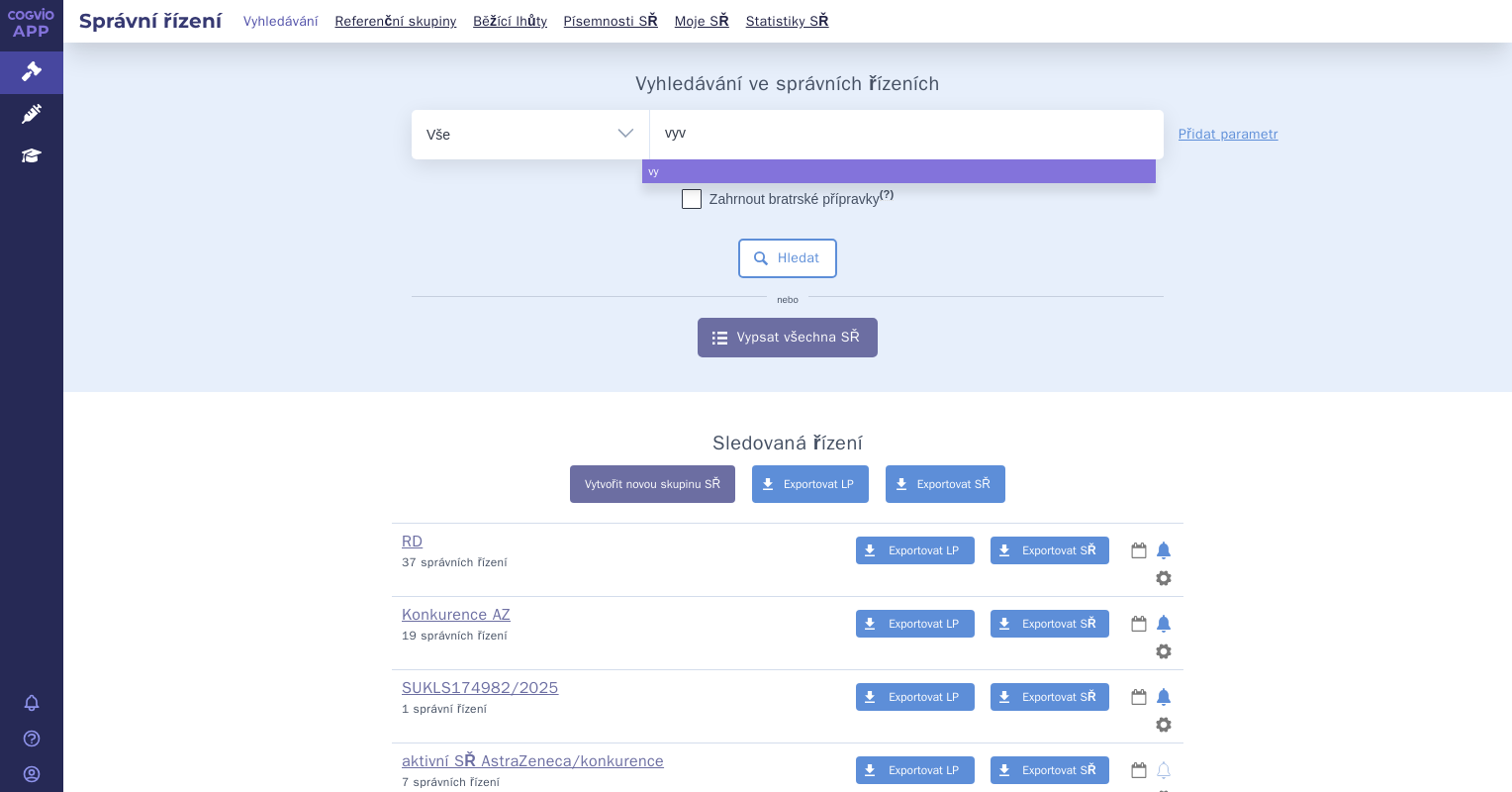 type on "vyvg" 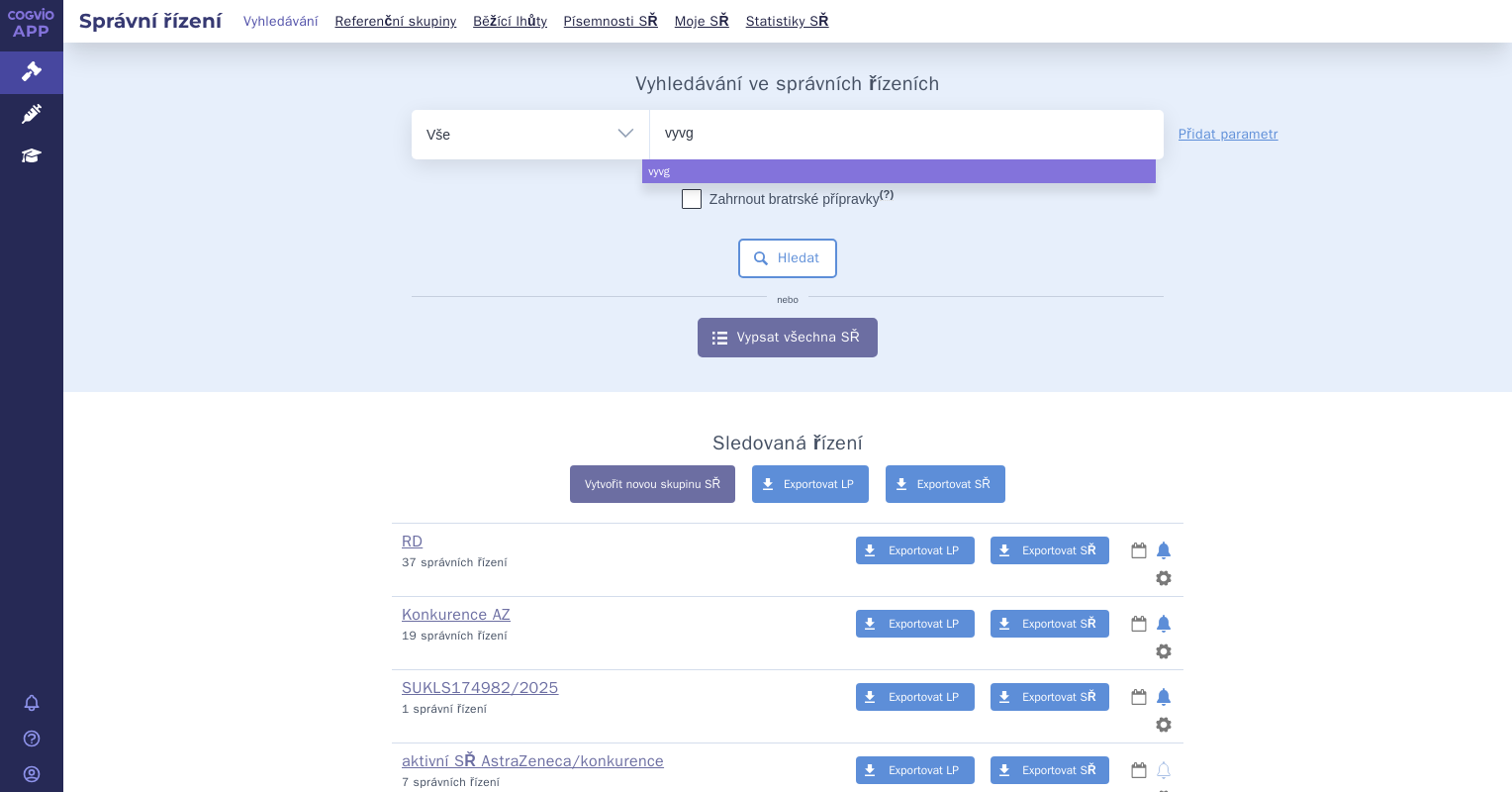 type on "vyvga" 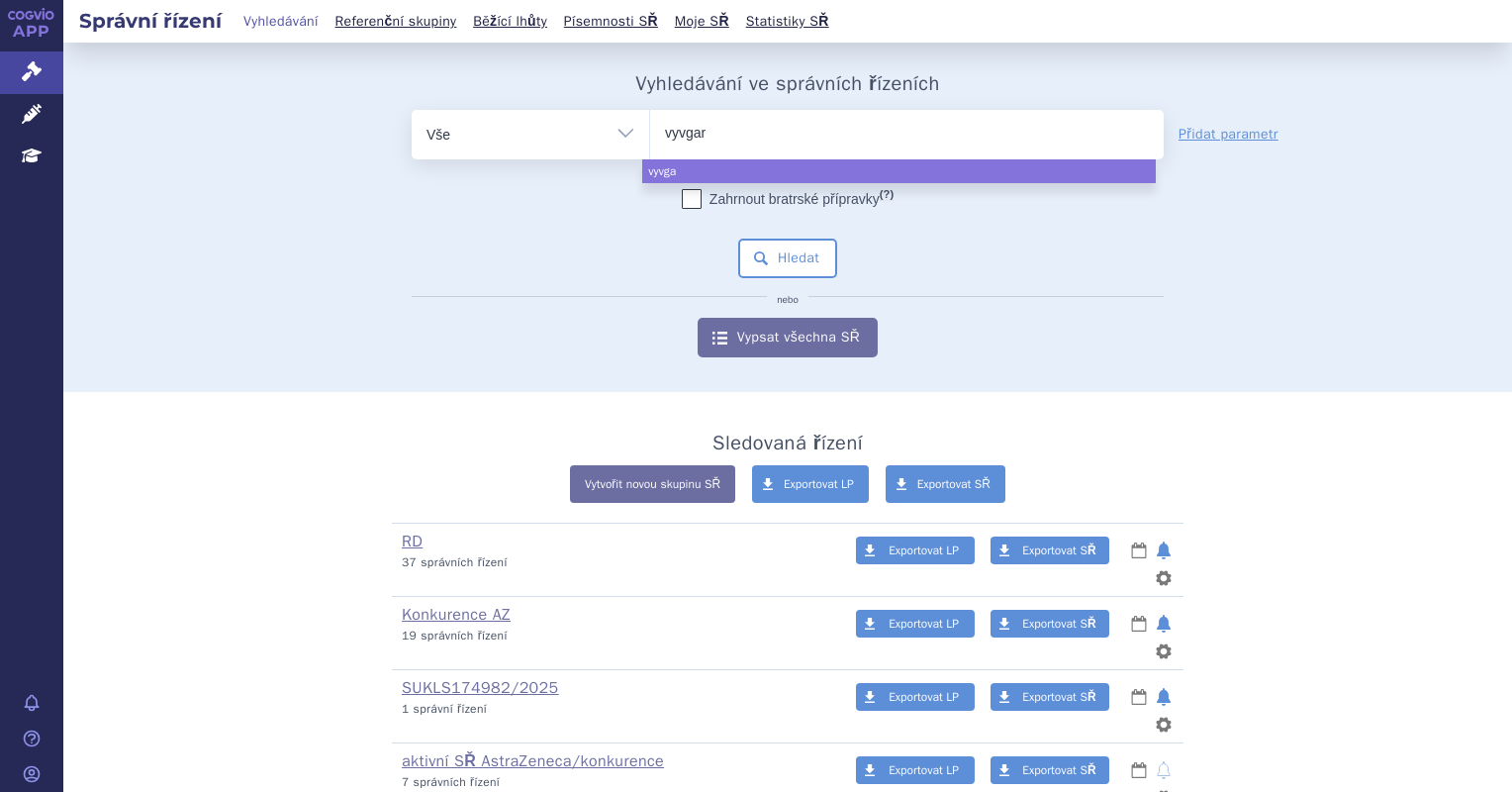 type on "vyvgart" 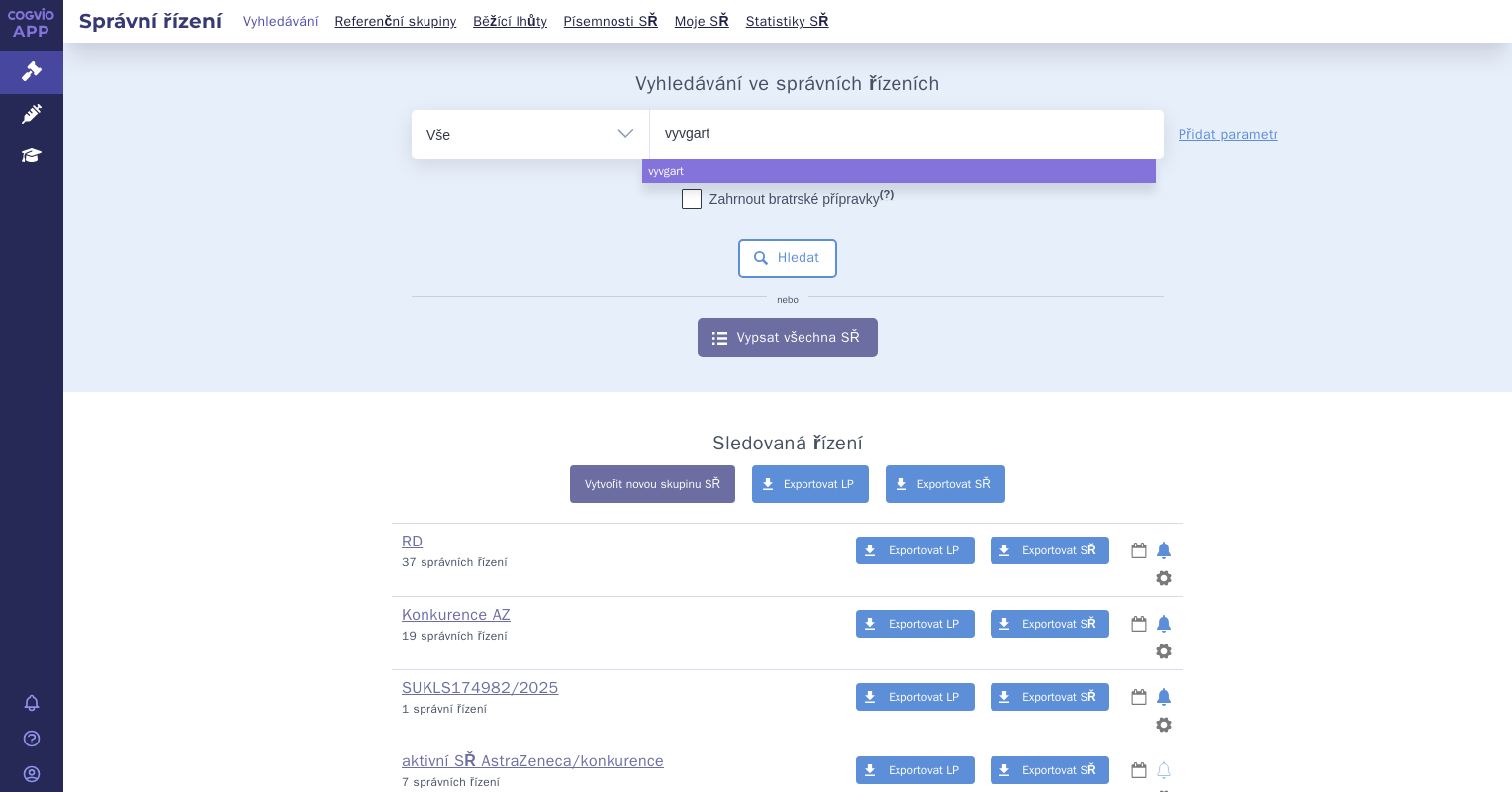 select on "vyvgart" 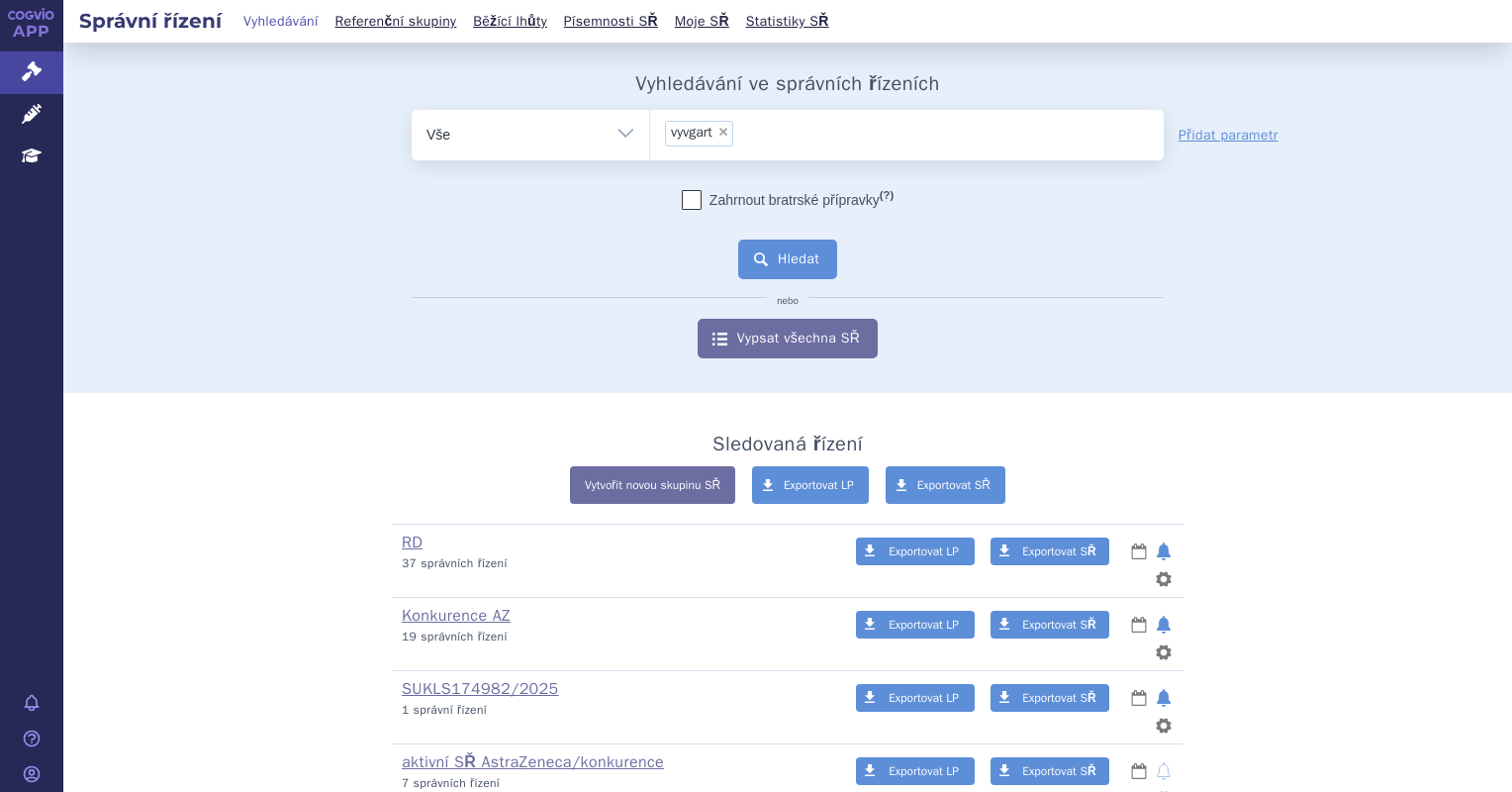 click on "Hledat" at bounding box center (788, 259) 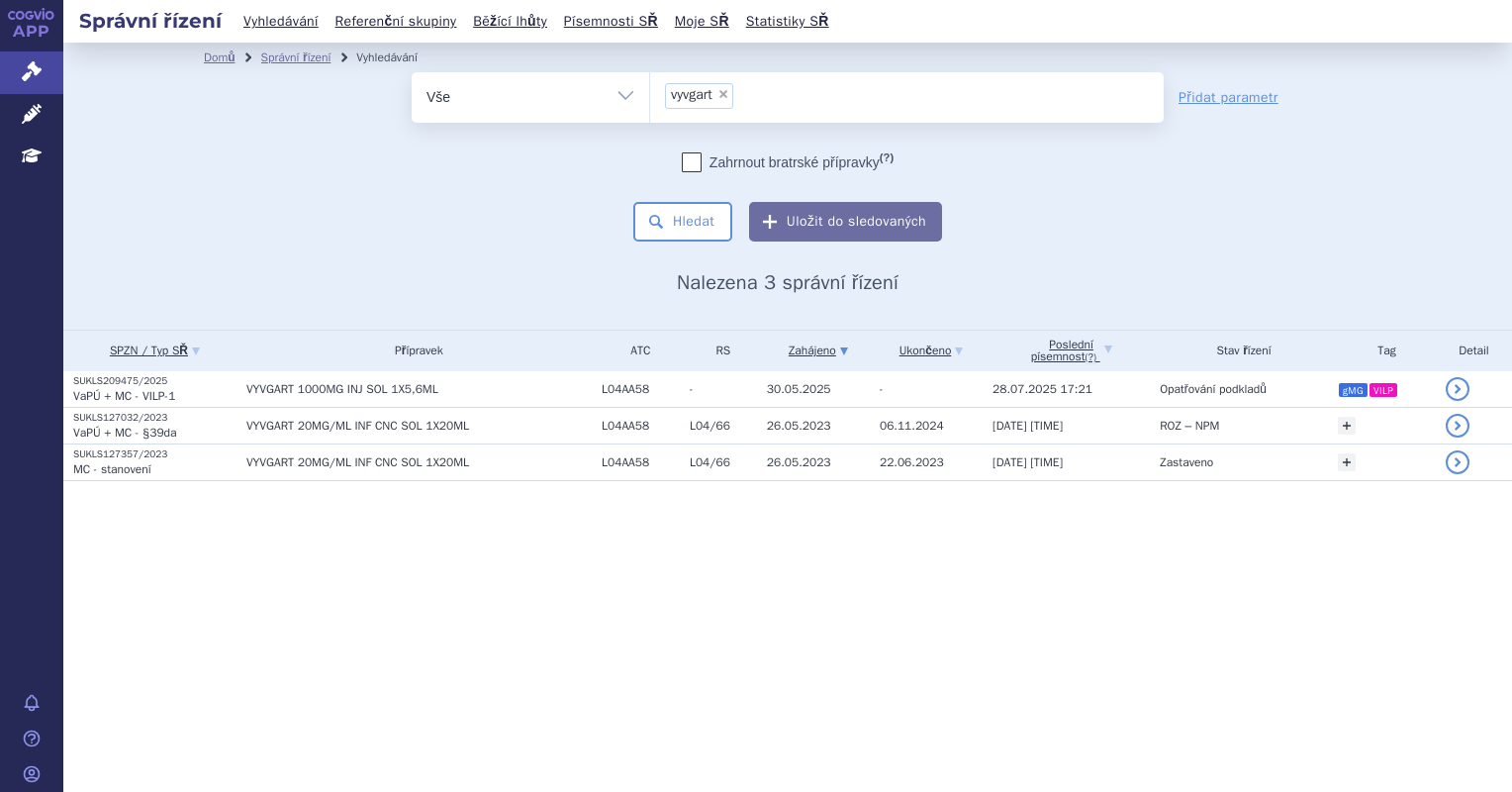scroll, scrollTop: 0, scrollLeft: 0, axis: both 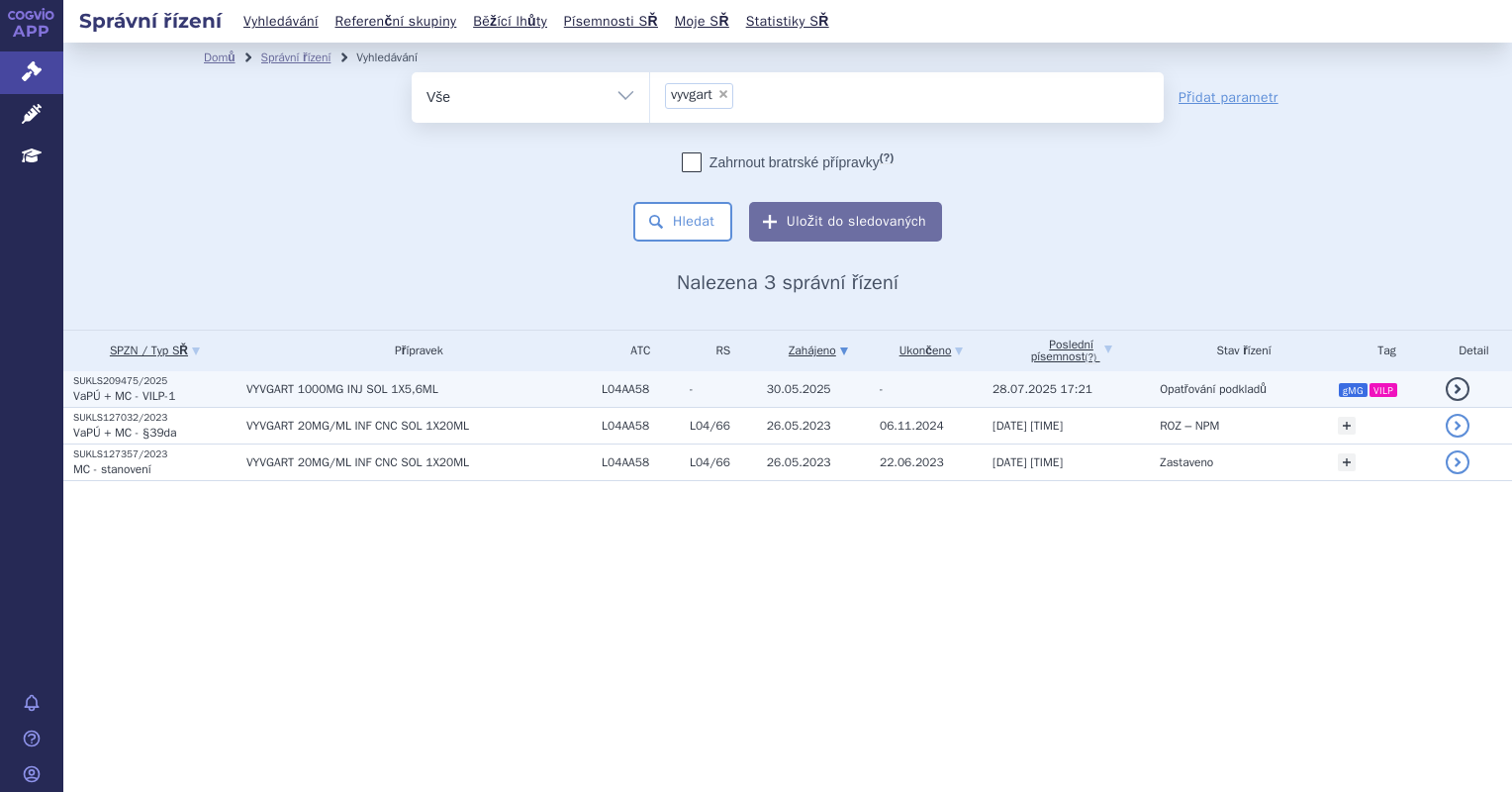 click on "VYVGART 1000MG INJ SOL 1X5,6ML" at bounding box center (419, 389) 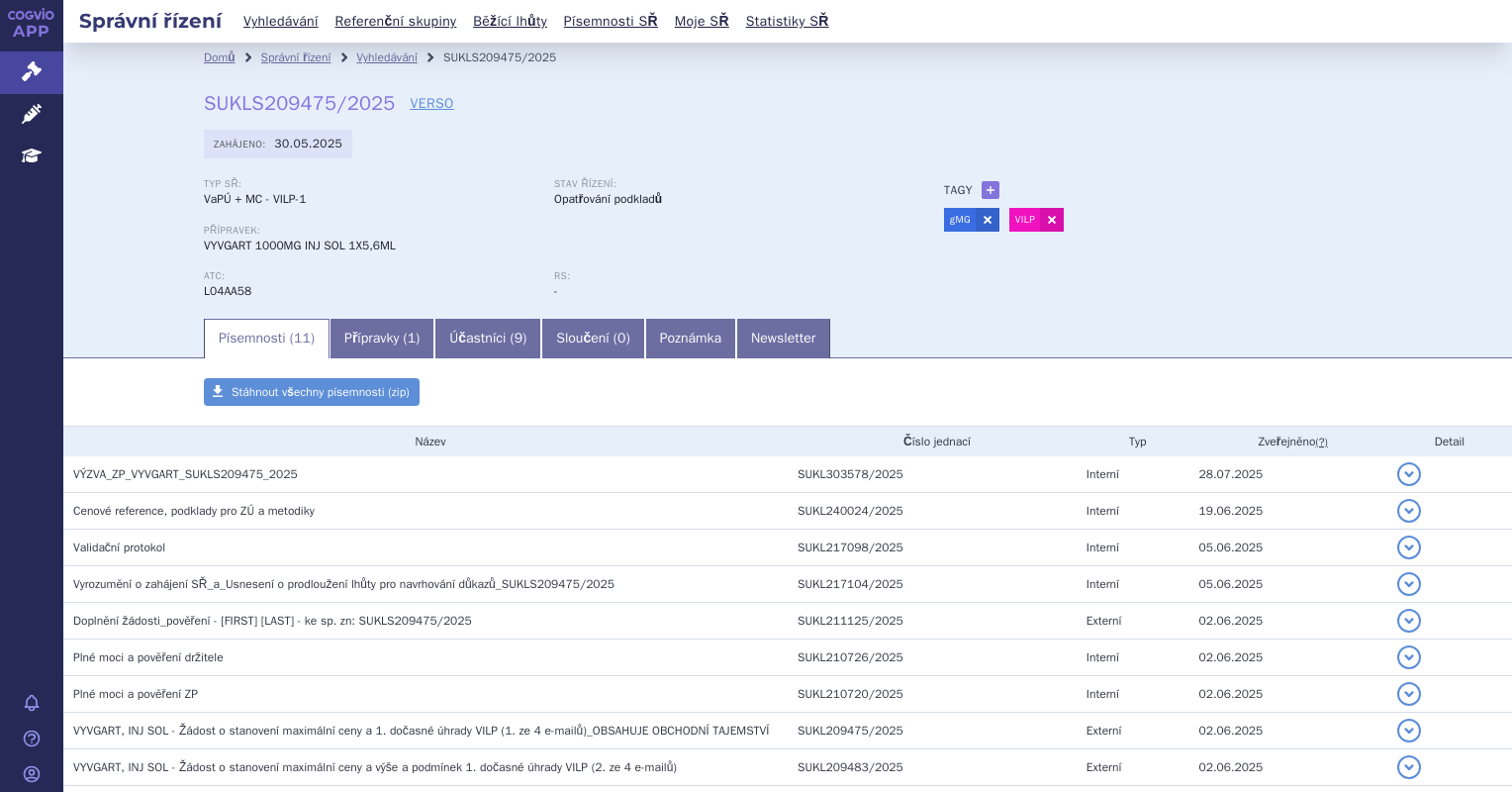 scroll, scrollTop: 0, scrollLeft: 0, axis: both 